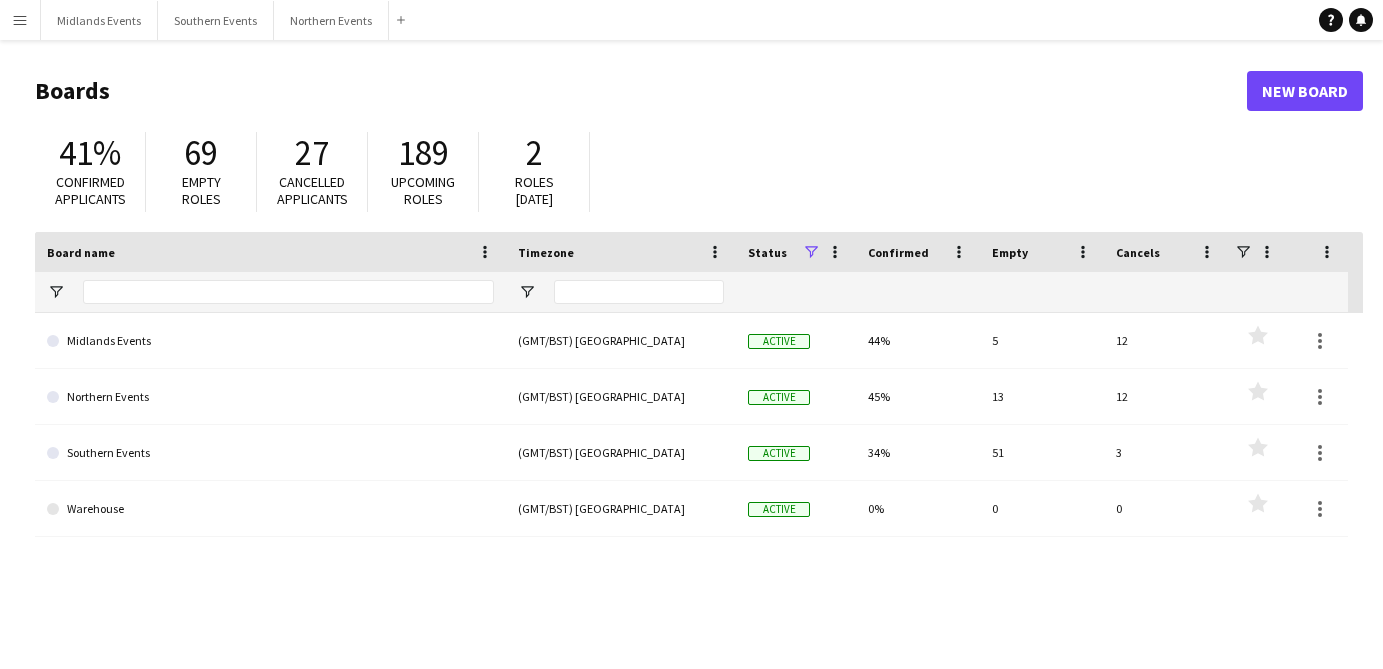 scroll, scrollTop: 0, scrollLeft: 0, axis: both 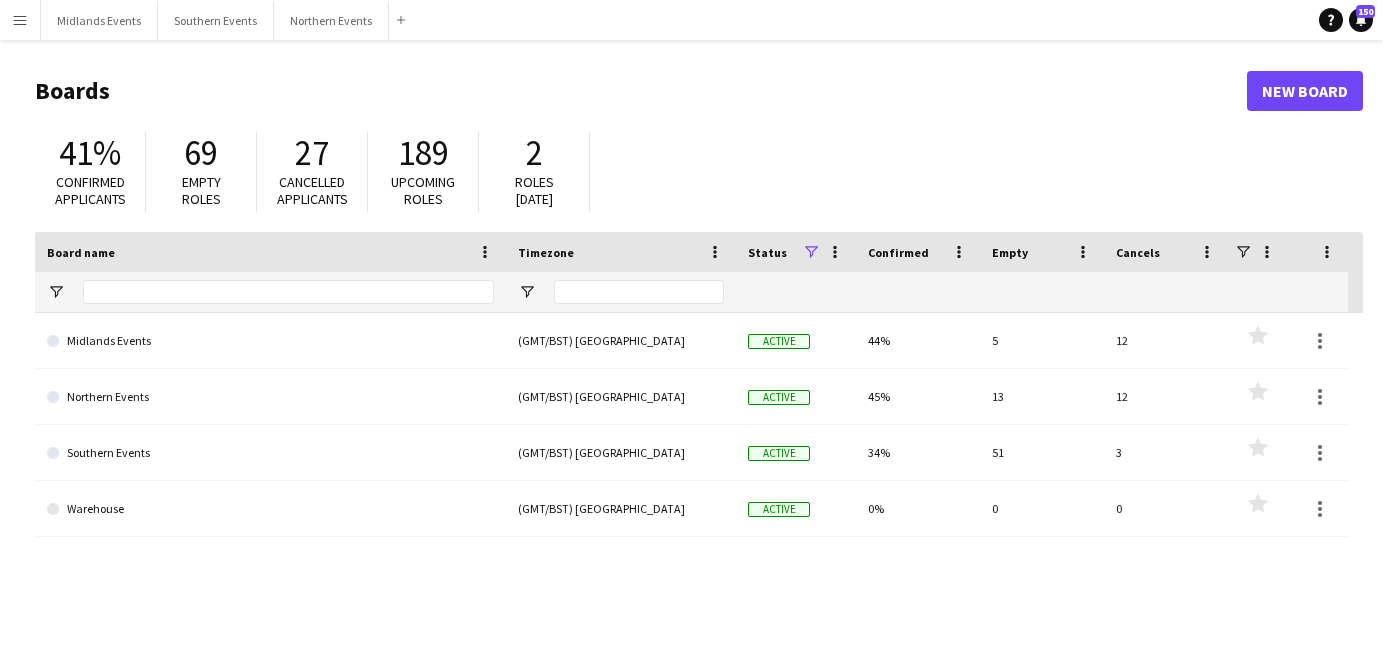 click on "Menu" at bounding box center [20, 20] 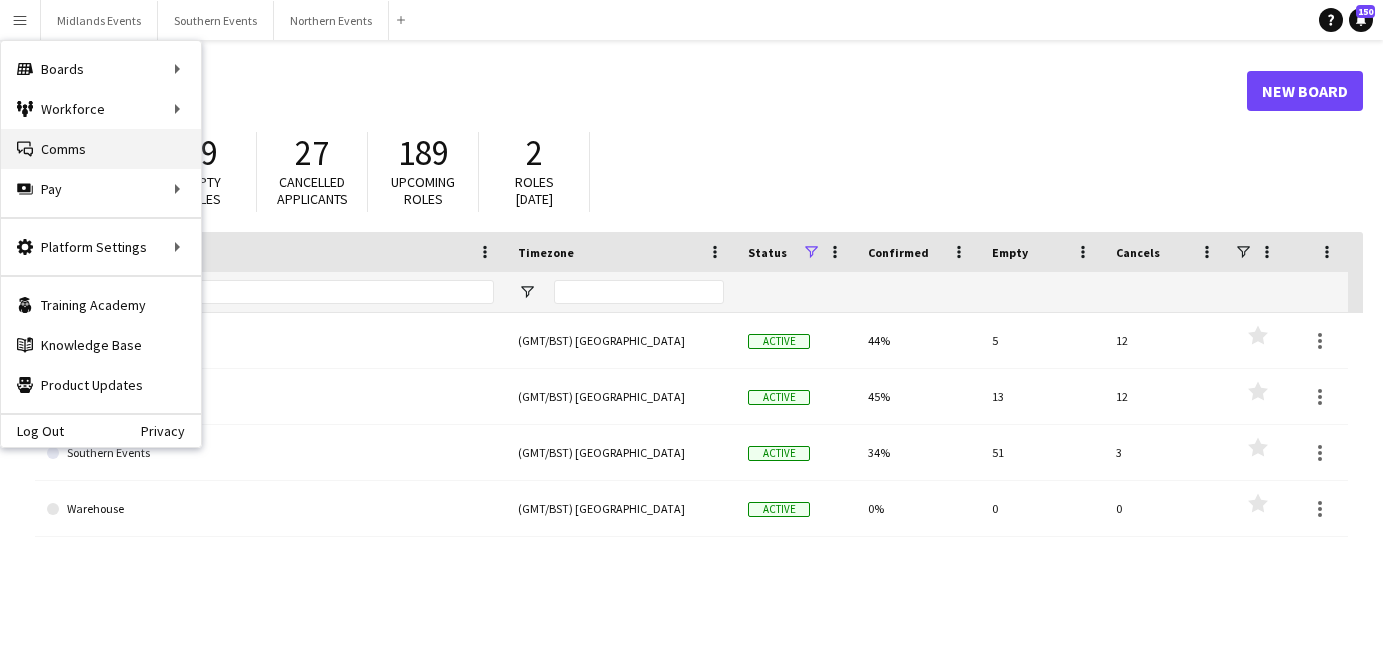 click on "Comms
Comms" at bounding box center [101, 149] 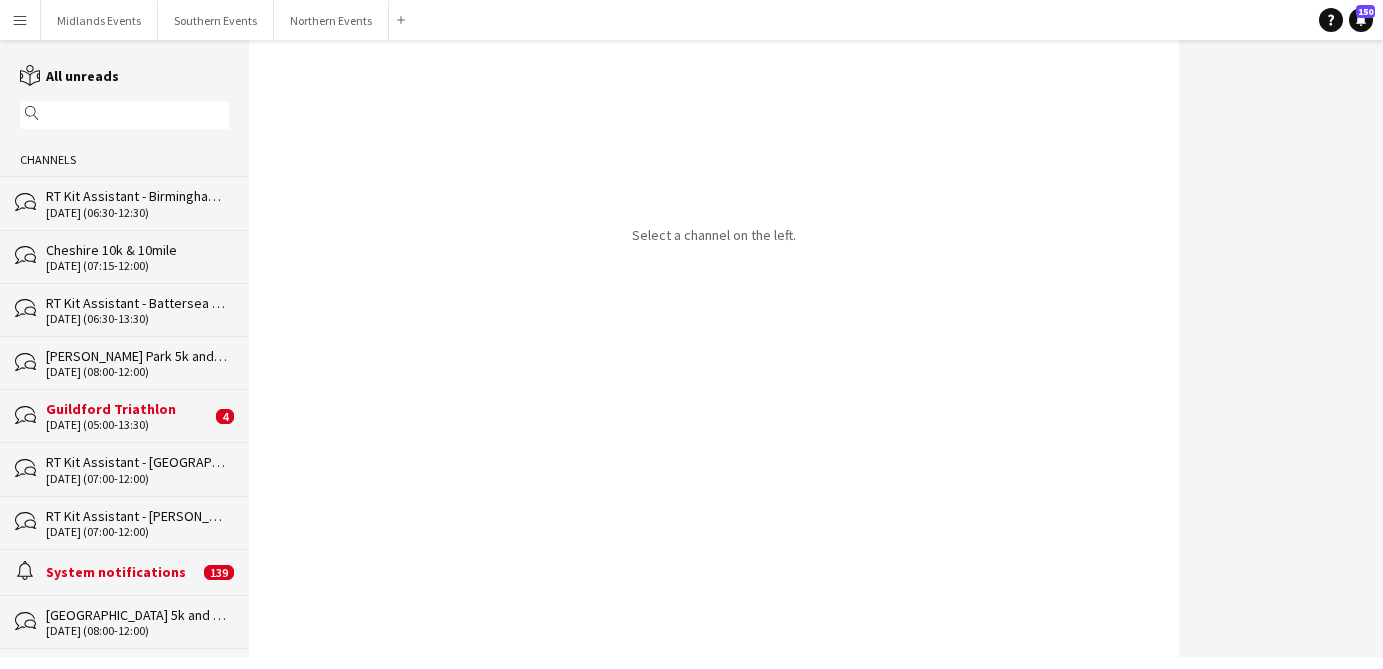 click on "[DATE] (06:30-12:30)" 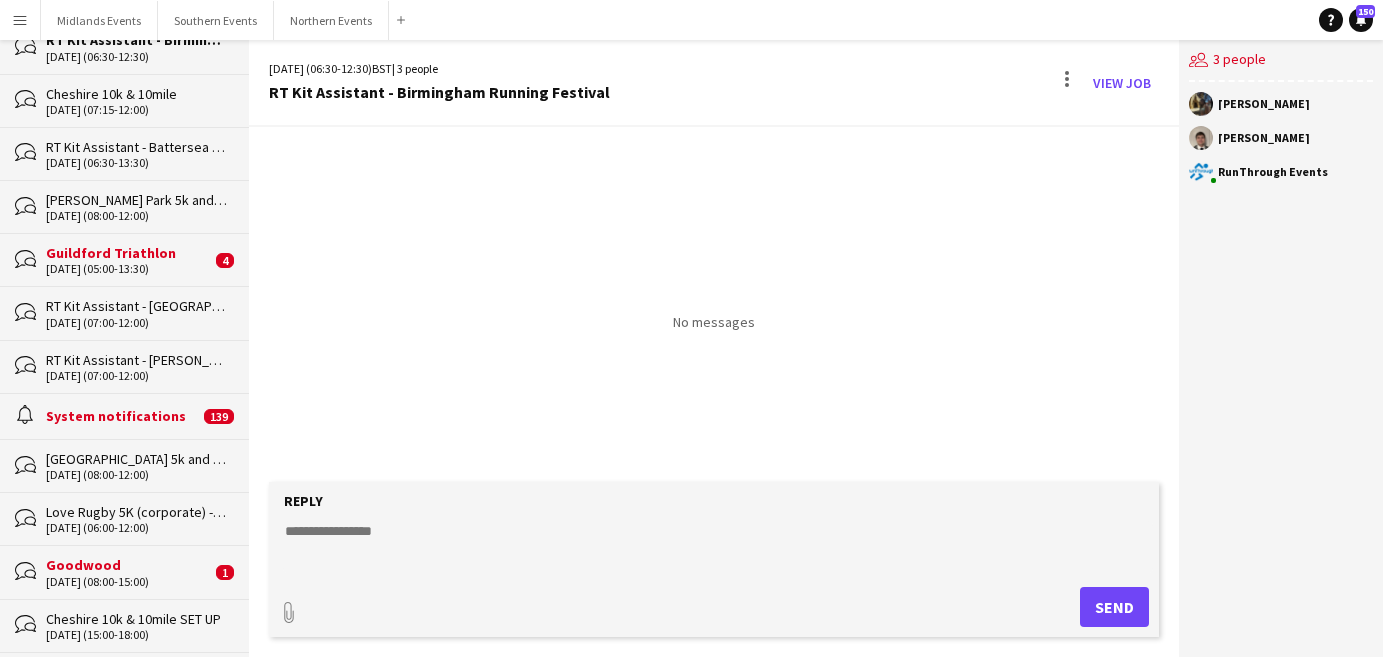 scroll, scrollTop: 189, scrollLeft: 0, axis: vertical 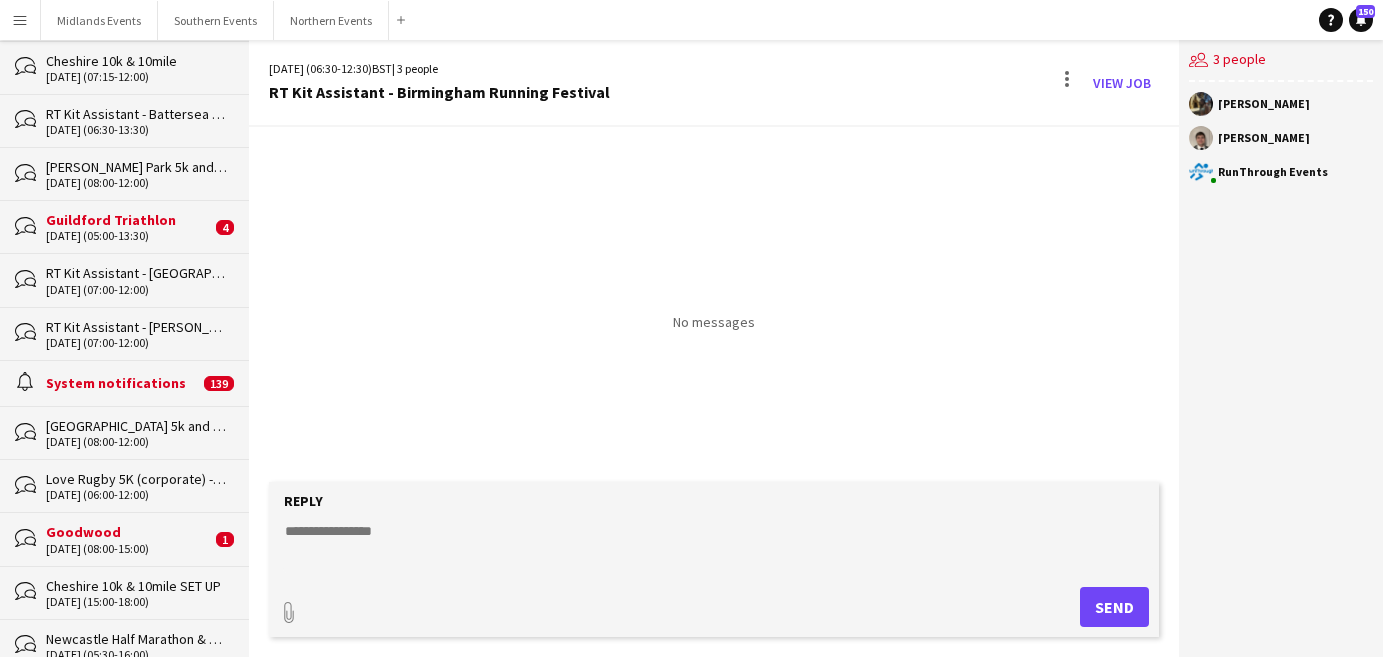 click on "RT Kit Assistant - [PERSON_NAME][GEOGRAPHIC_DATA] 5k and 10k" 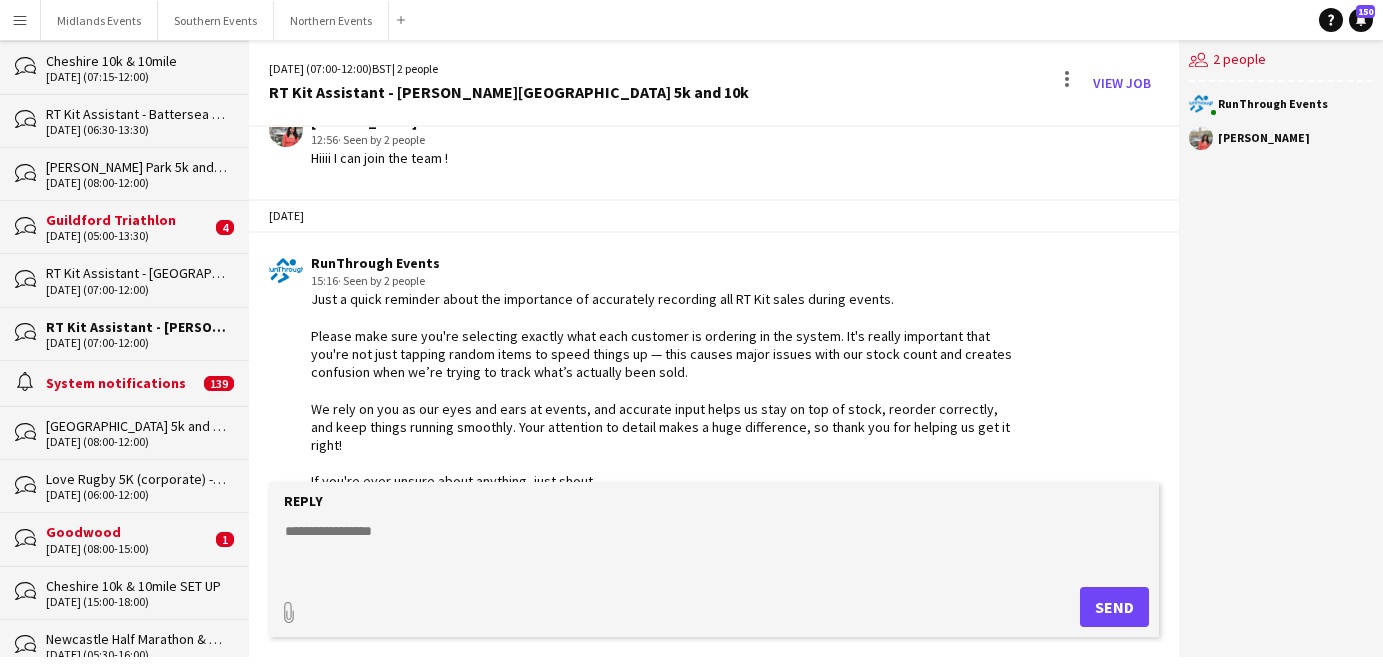 scroll, scrollTop: 1148, scrollLeft: 0, axis: vertical 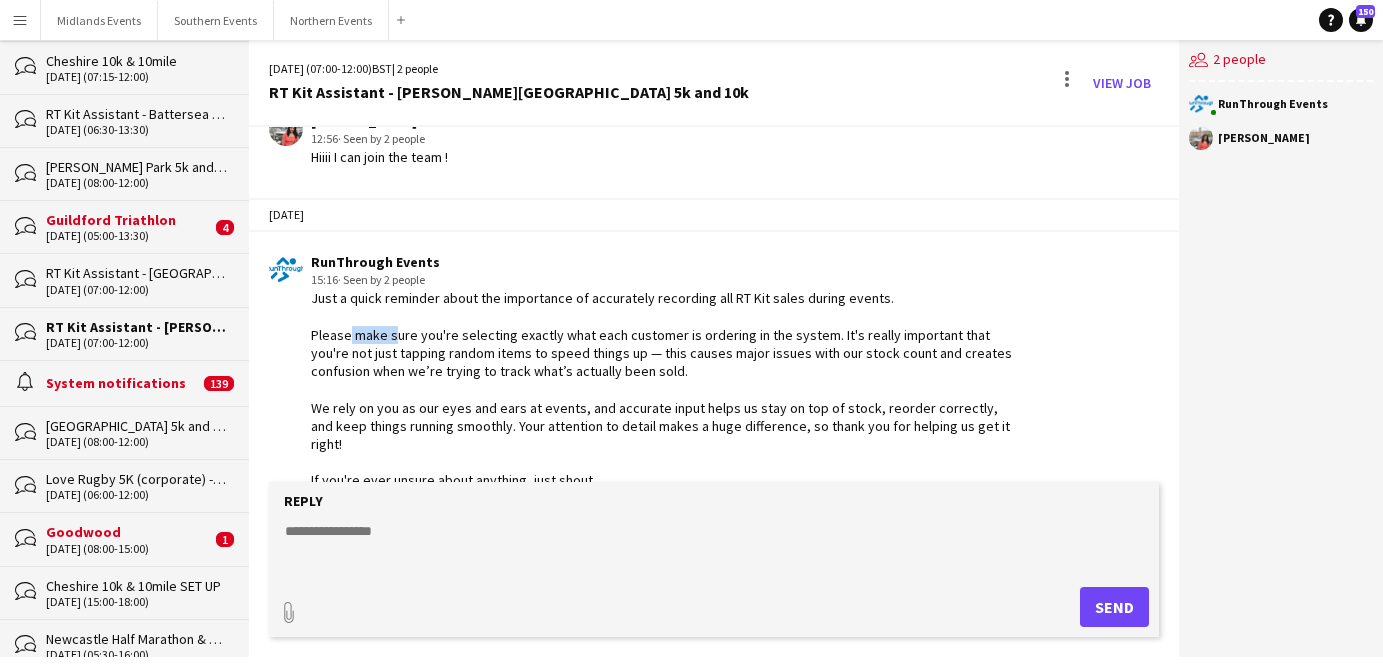 drag, startPoint x: 343, startPoint y: 337, endPoint x: 388, endPoint y: 337, distance: 45 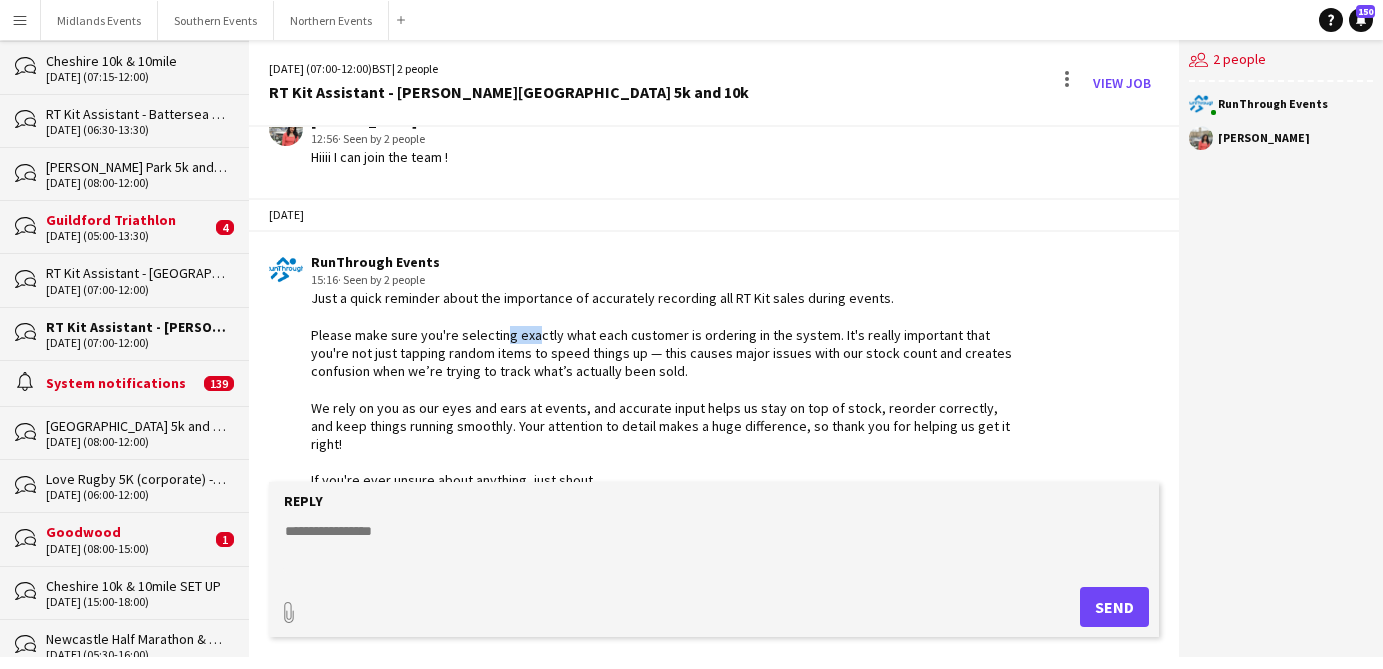 drag, startPoint x: 493, startPoint y: 338, endPoint x: 523, endPoint y: 338, distance: 30 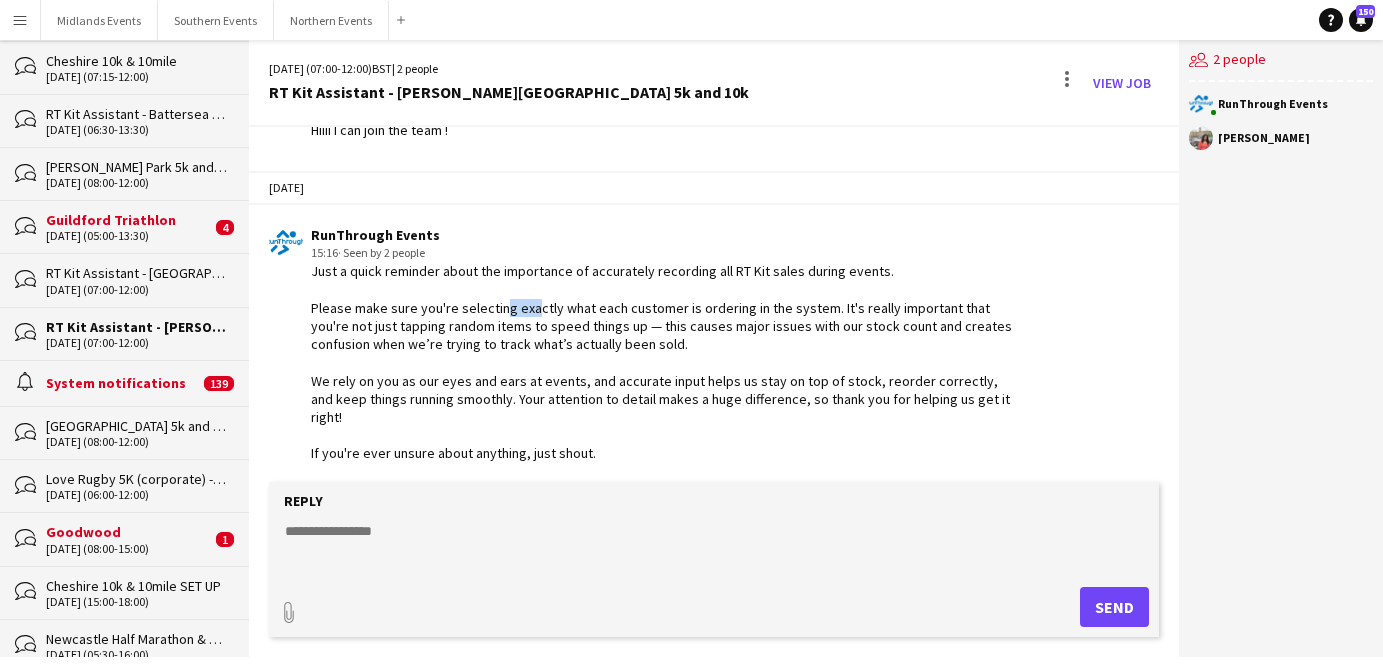 scroll, scrollTop: 1179, scrollLeft: 0, axis: vertical 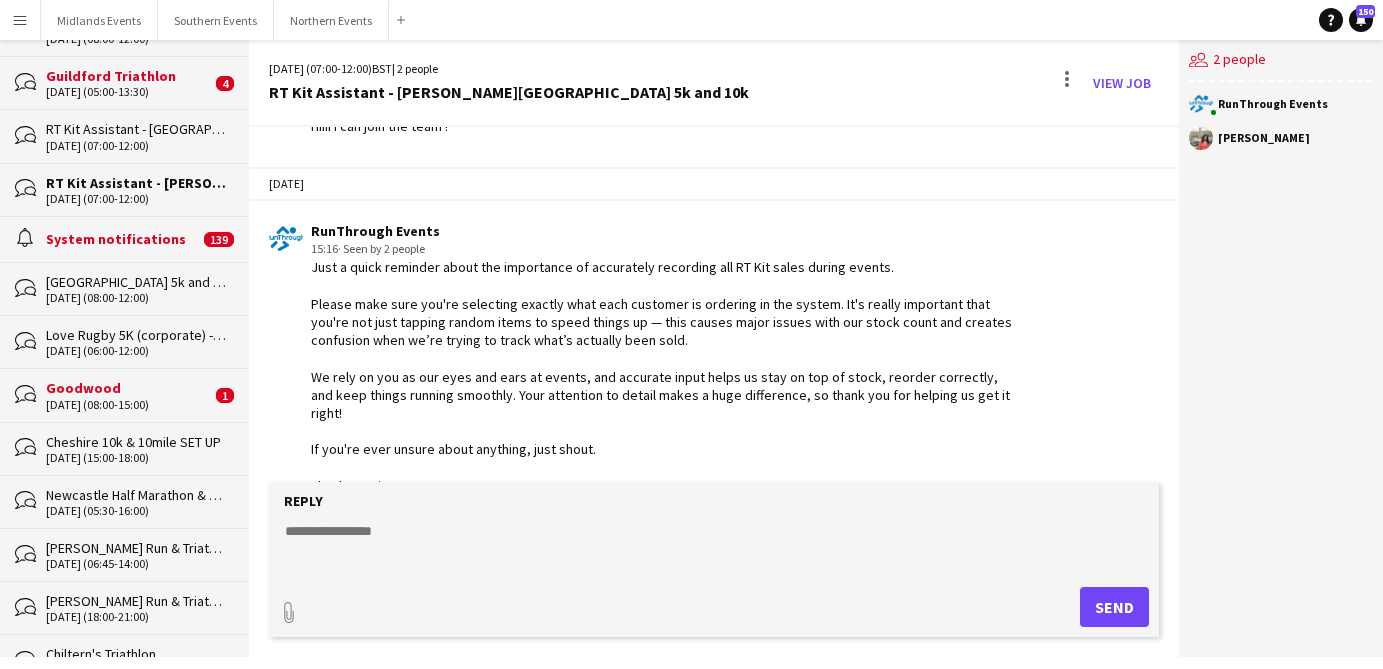click on "Cheshire 10k & 10mile SET UP" 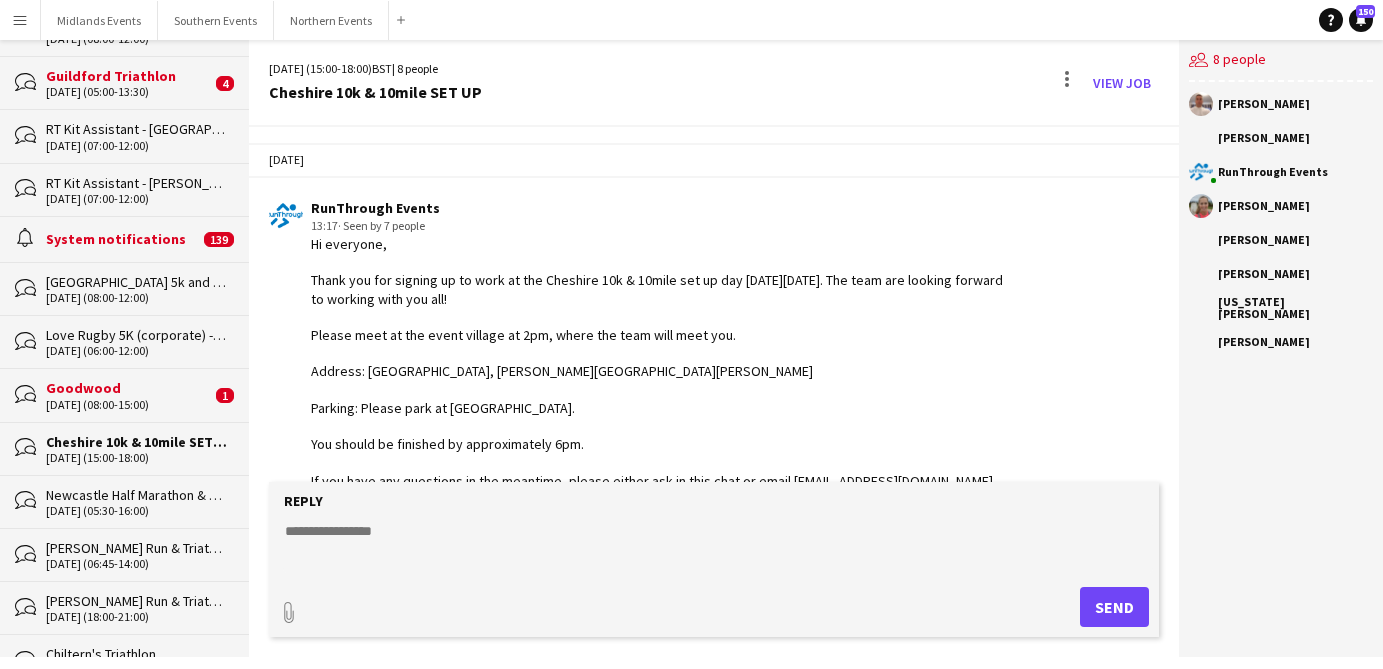 scroll, scrollTop: 797, scrollLeft: 0, axis: vertical 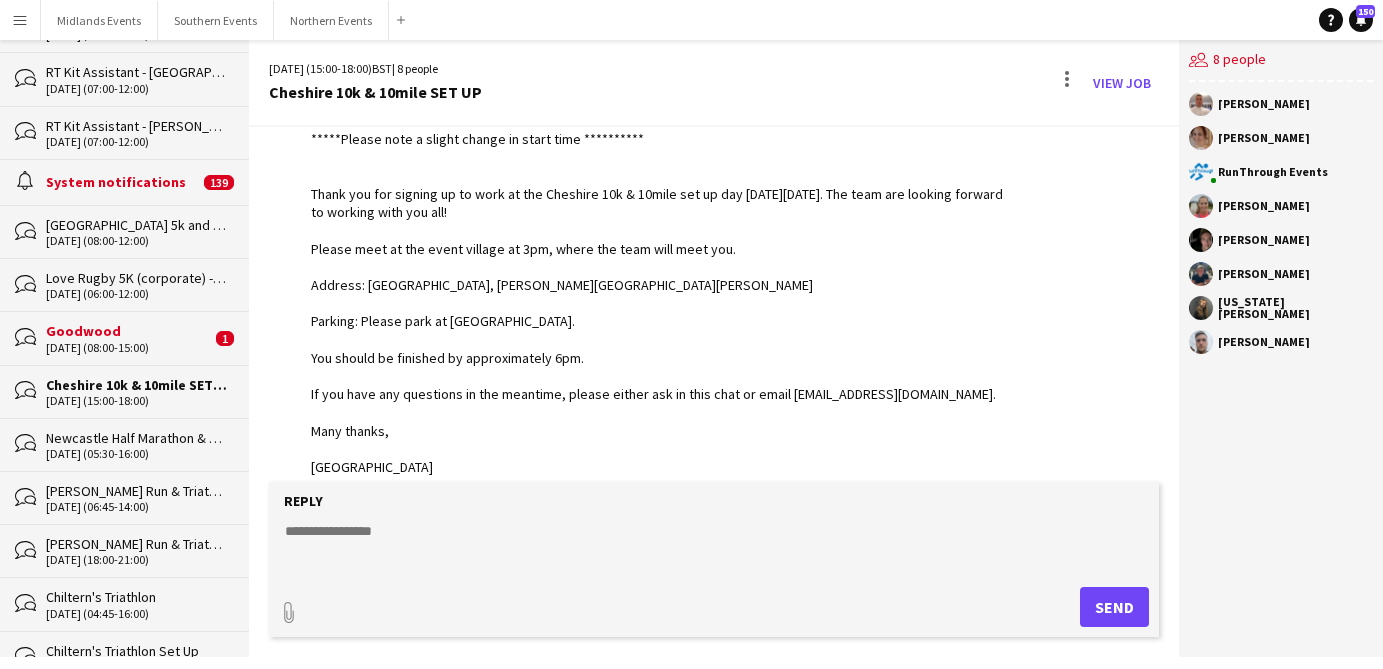click on "[DATE] (05:30-16:00)" 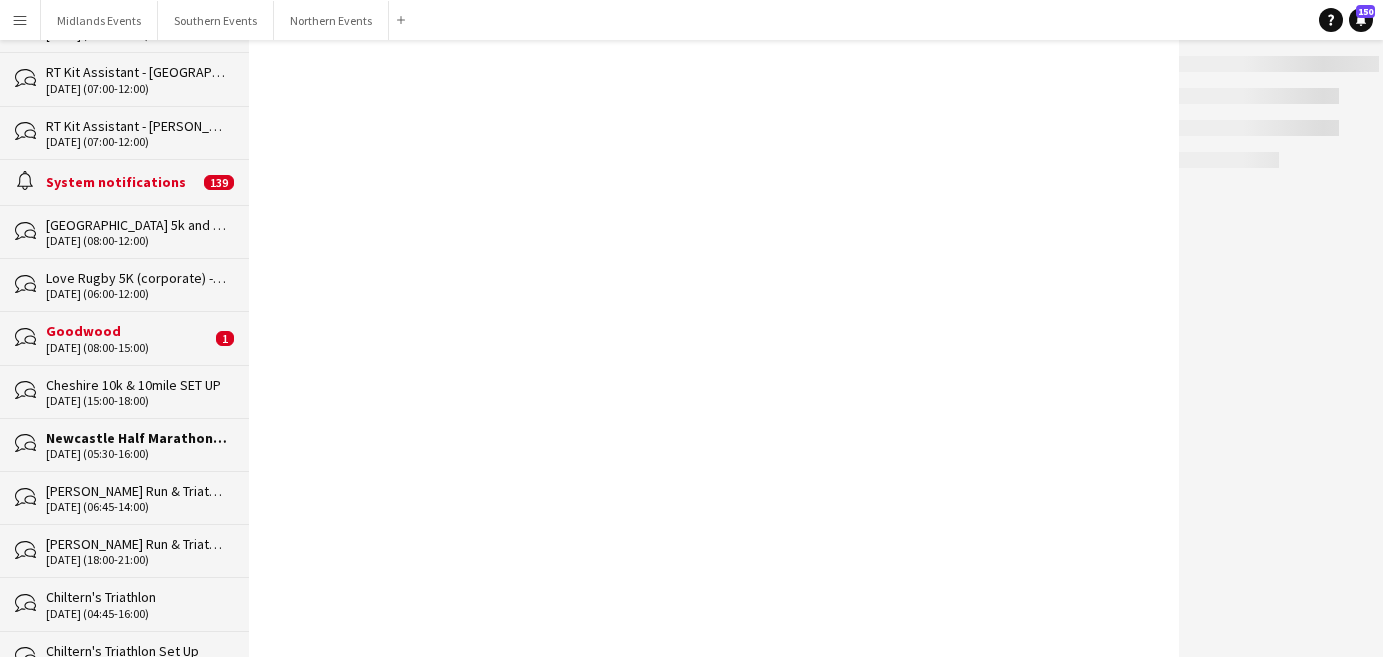 scroll, scrollTop: 526, scrollLeft: 0, axis: vertical 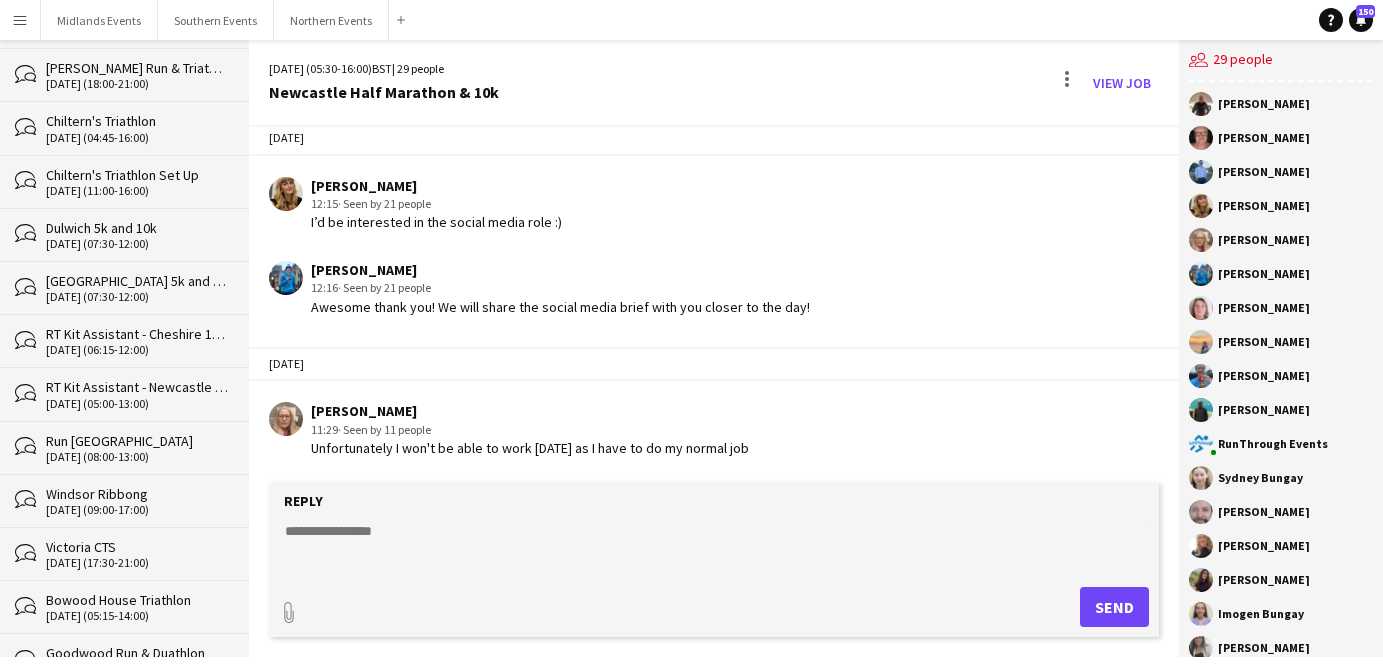 click on "bubbles
RT Kit Assistant - Newcastle Half Marathon & 10k   [DATE] (05:00-13:00)" 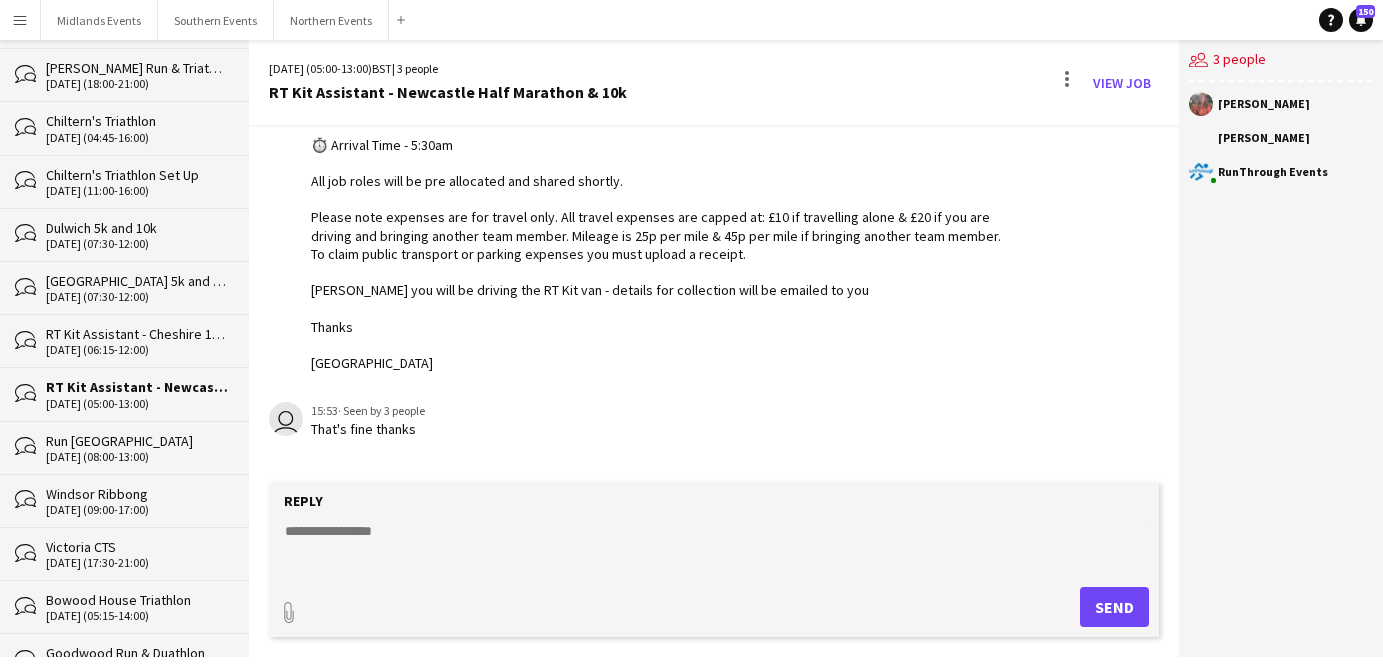 scroll, scrollTop: 190, scrollLeft: 0, axis: vertical 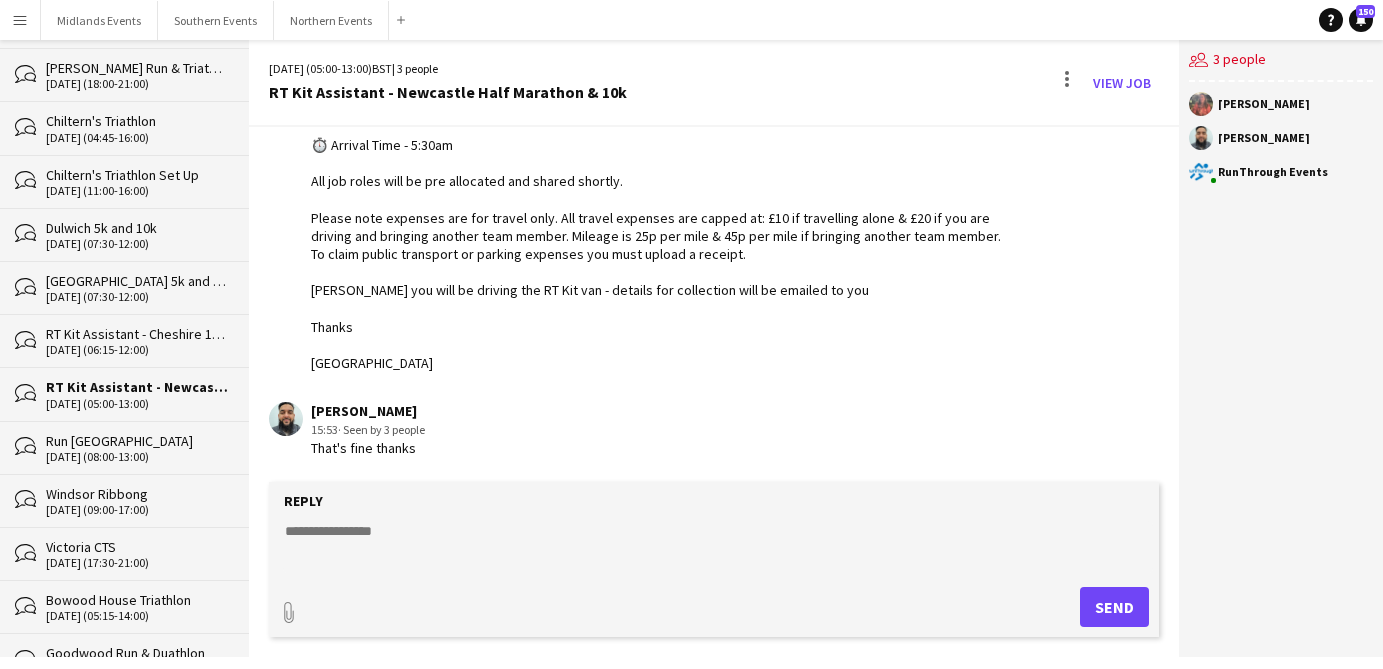 click on "Thank you for signing up to work at Newcastle HM [DATE][DATE], the team are looking forward to working with you!
Please see initial arrival information below:
⏱️ Arrival Time - 5:30am
All job roles will be pre allocated and shared shortly.
Please note expenses are for travel only. All travel expenses are capped at: £10 if travelling alone & £20 if you are driving and bringing another team member. Mileage is 25p per mile & 45p per mile if bringing another team member.
To claim public transport or parking expenses you must upload a receipt.
[PERSON_NAME] you will be driving the RT Kit van - details for collection will be emailed to you
Thanks
[GEOGRAPHIC_DATA]" 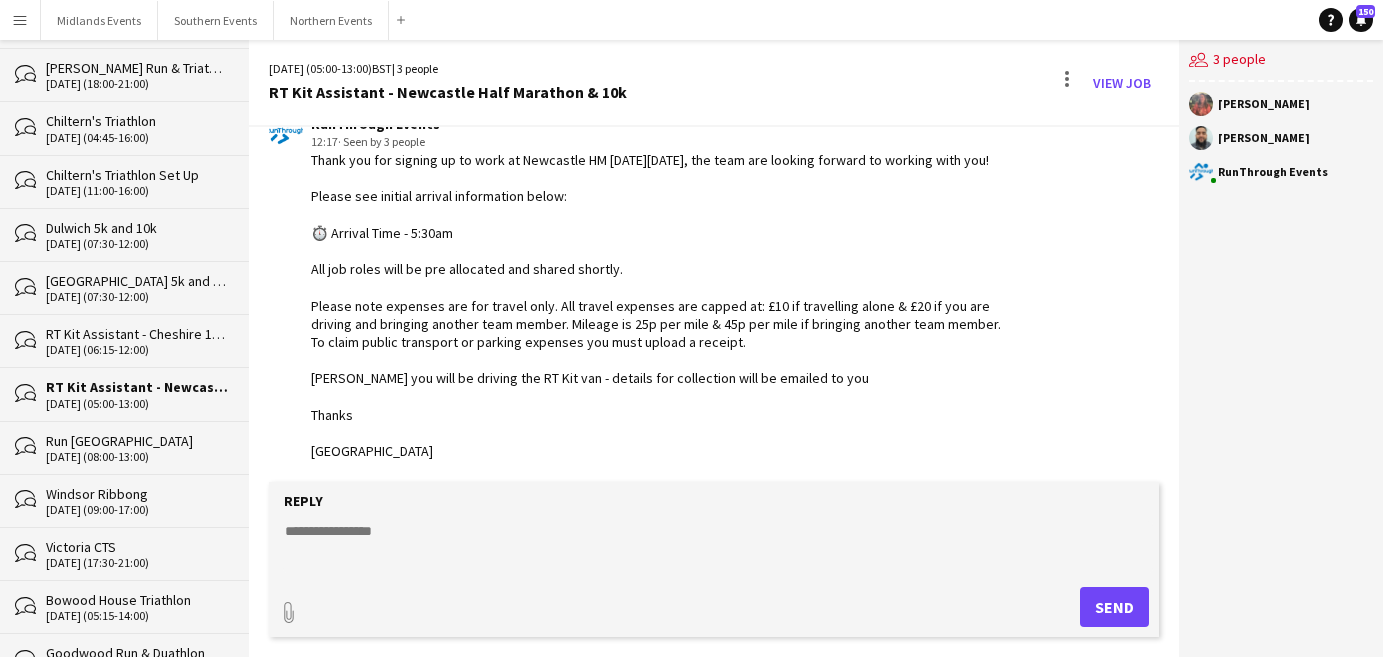 scroll, scrollTop: 190, scrollLeft: 0, axis: vertical 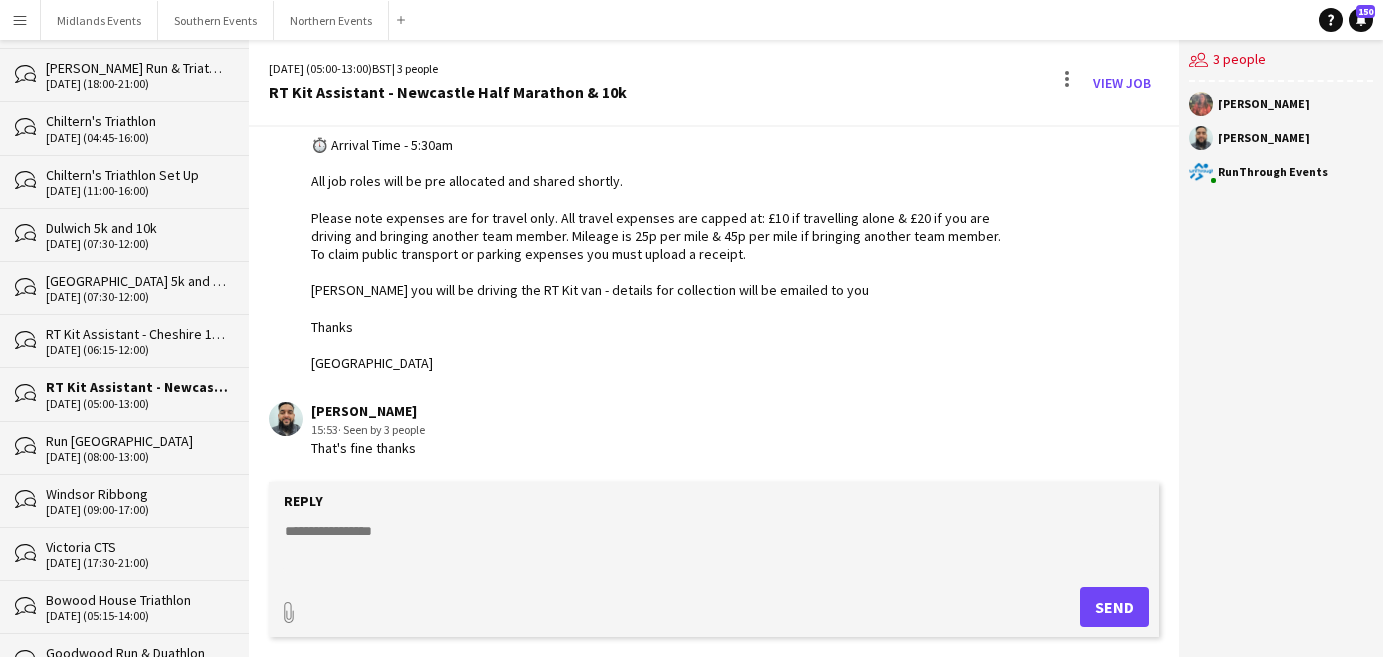 click on "[DATE] (06:15-12:00)" 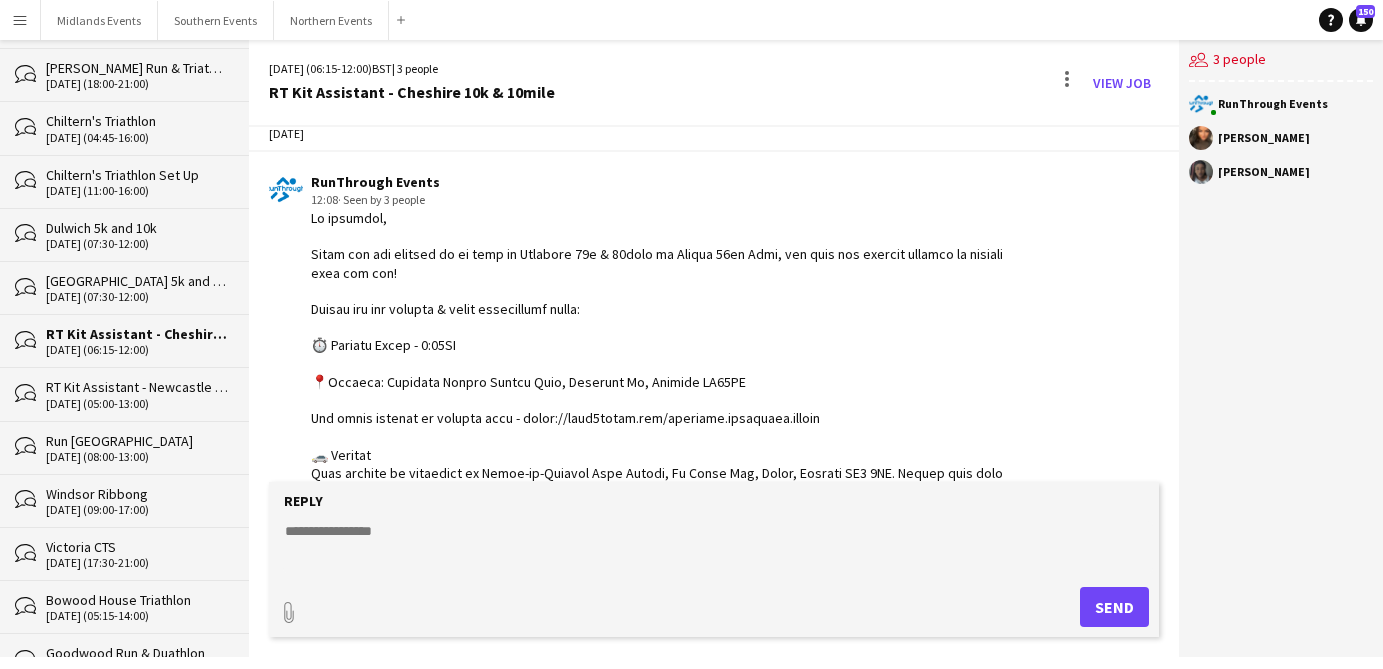 scroll, scrollTop: 0, scrollLeft: 0, axis: both 